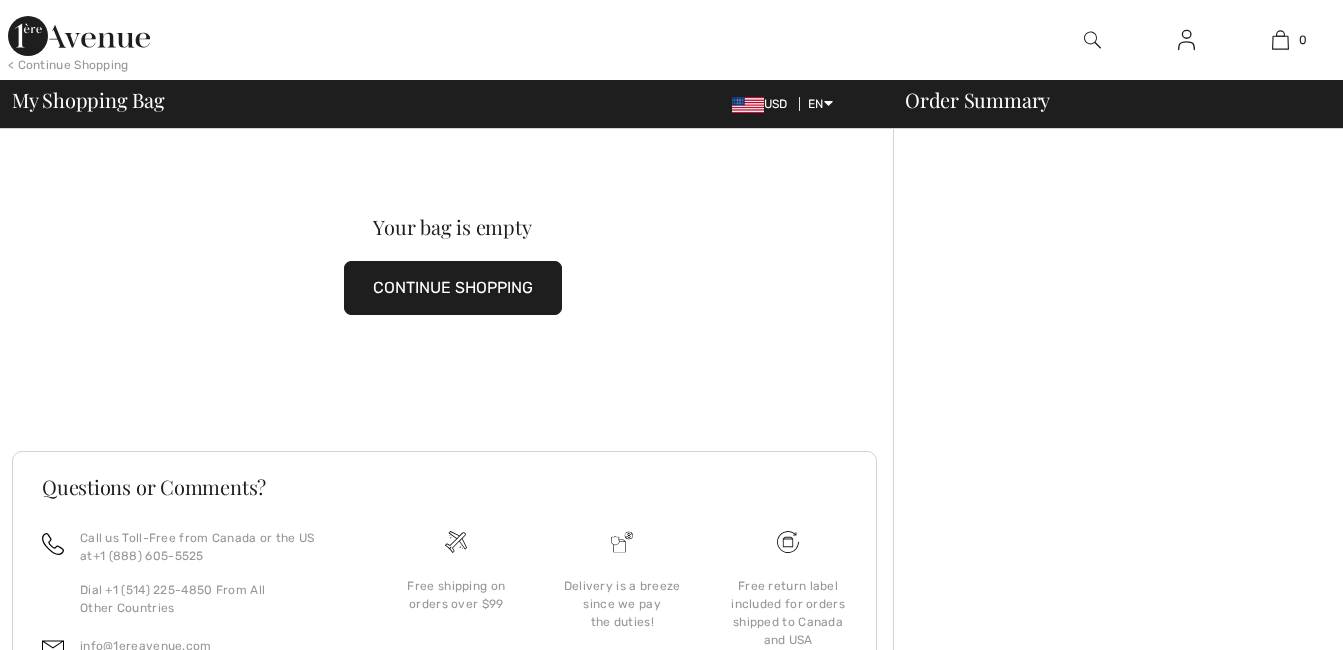 scroll, scrollTop: 0, scrollLeft: 0, axis: both 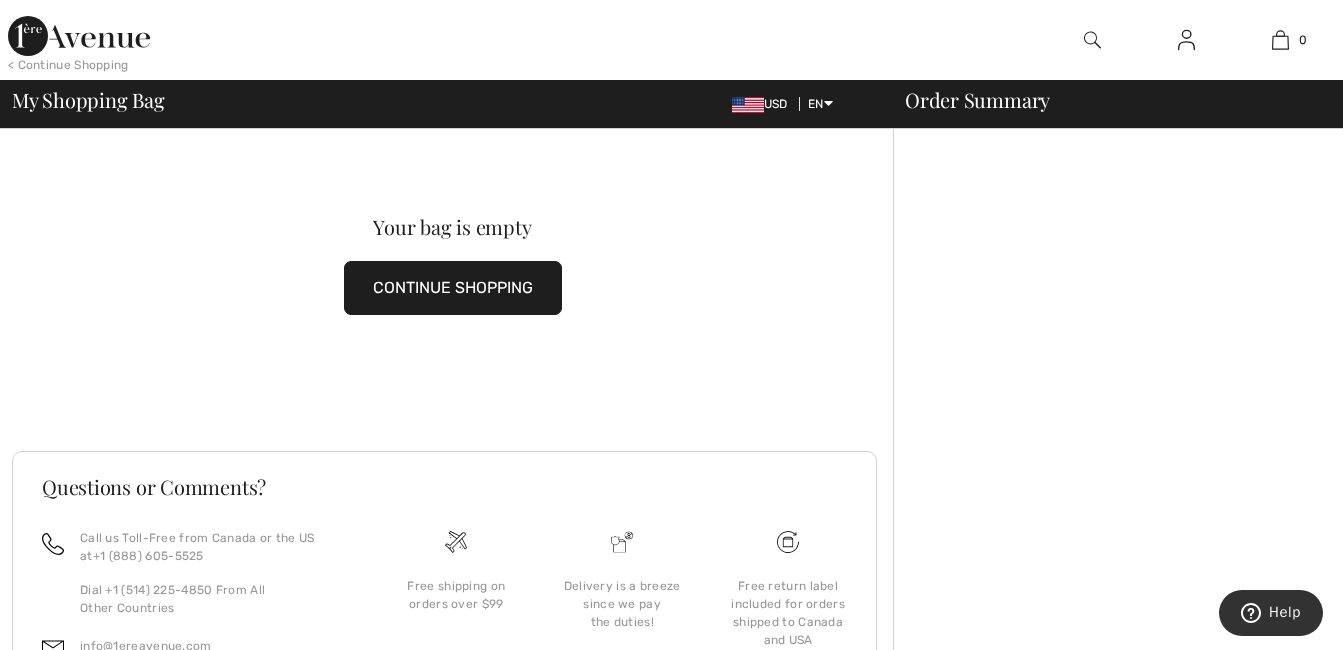 click on "CONTINUE SHOPPING" at bounding box center (453, 288) 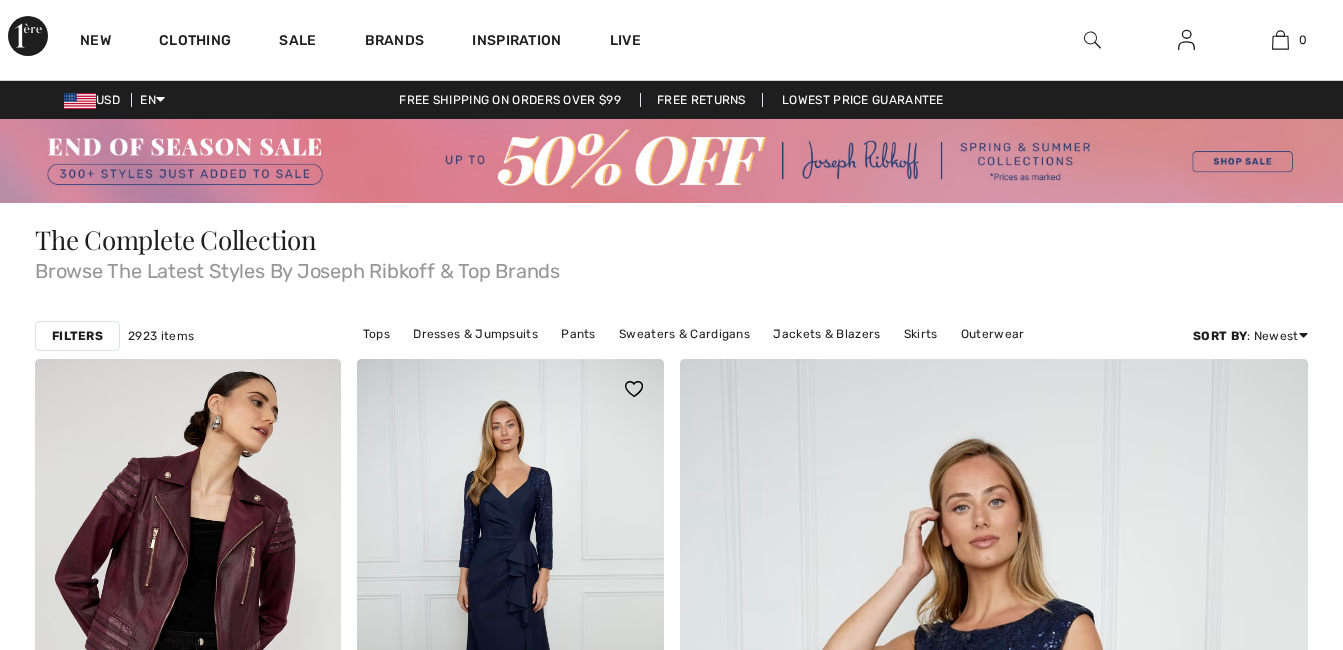 scroll, scrollTop: 0, scrollLeft: 0, axis: both 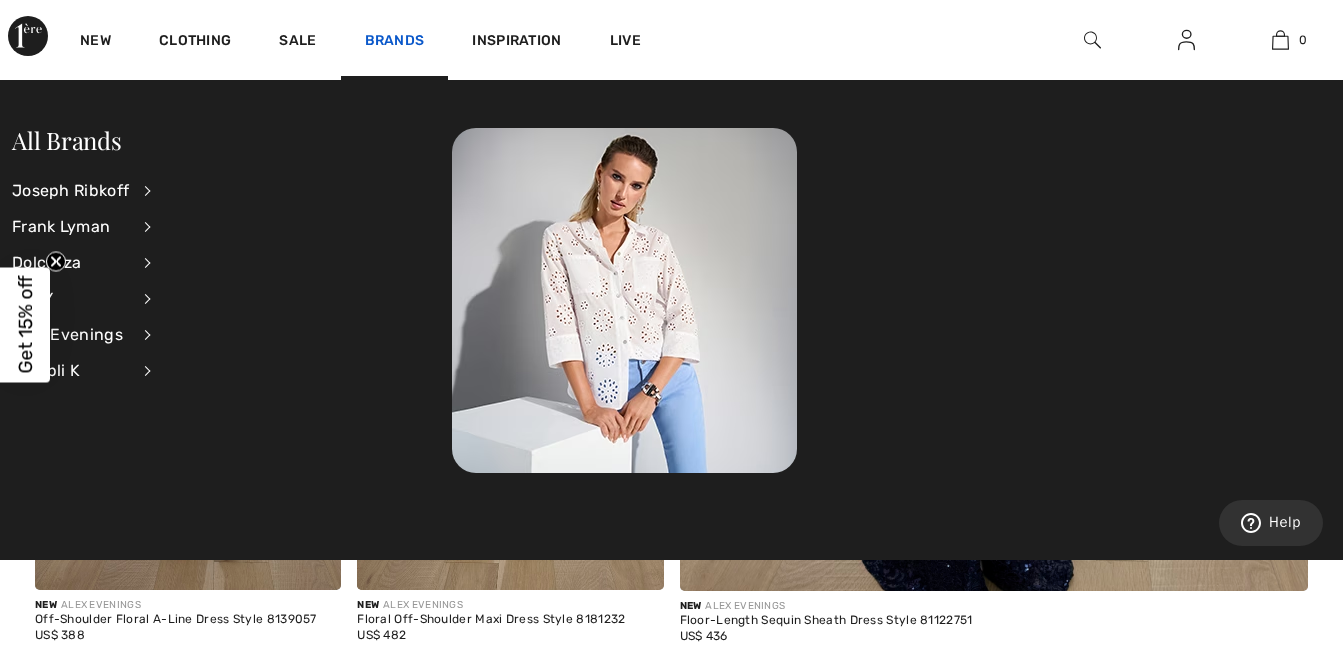 click on "Brands" at bounding box center (395, 42) 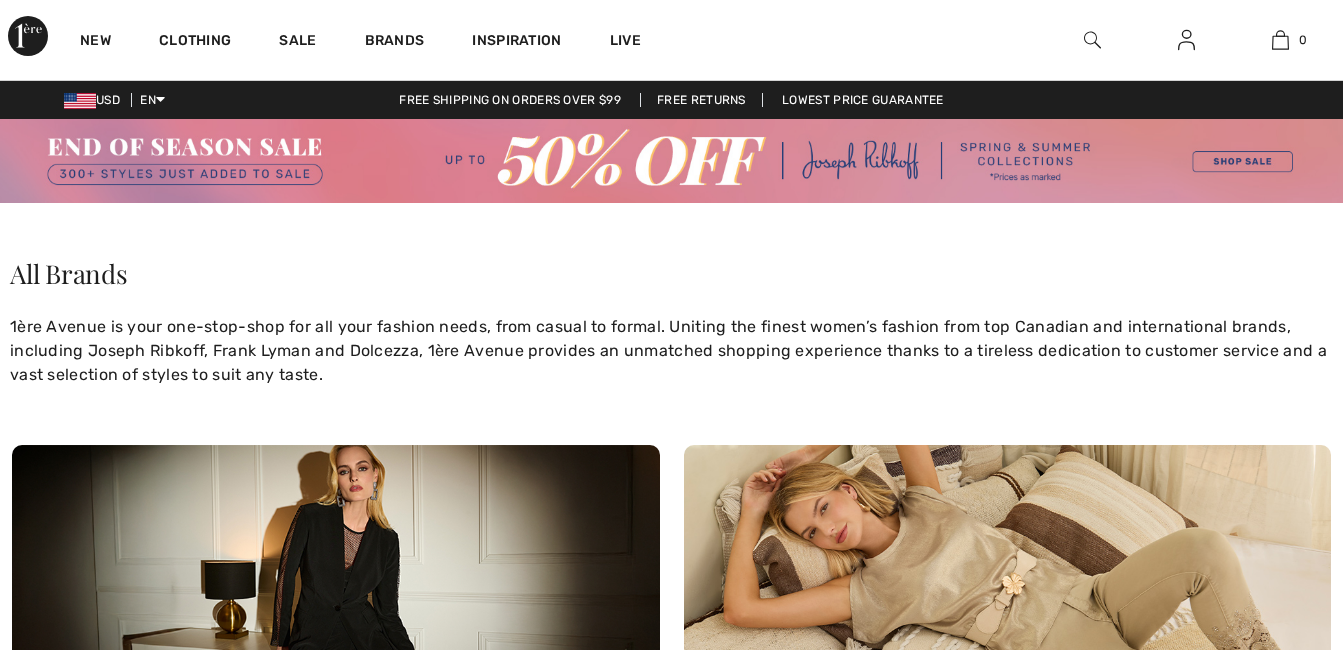 scroll, scrollTop: 0, scrollLeft: 0, axis: both 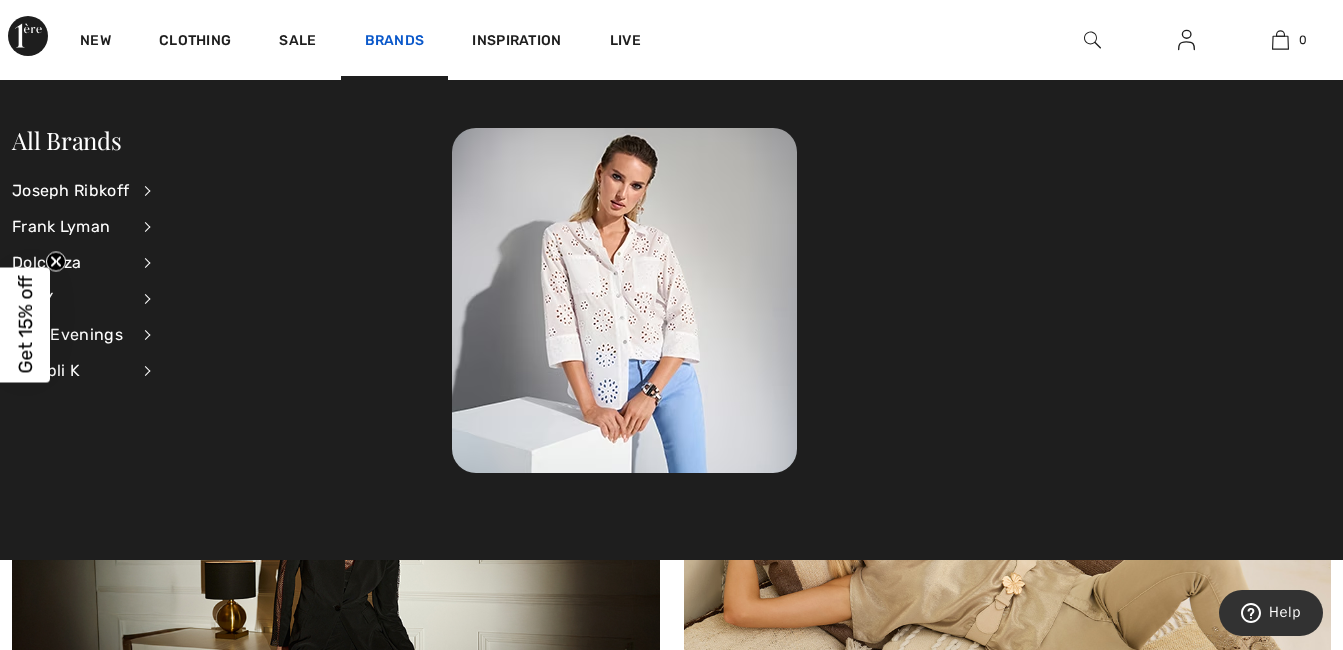 click on "Brands" at bounding box center [395, 42] 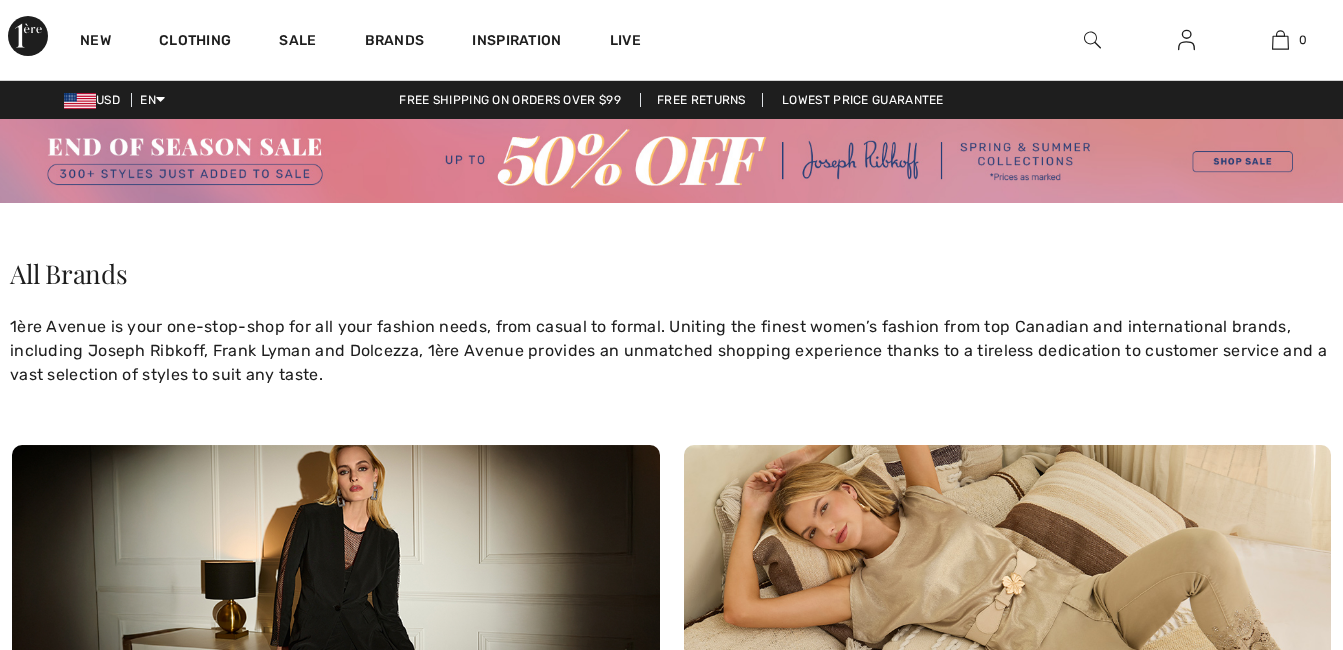 scroll, scrollTop: 0, scrollLeft: 0, axis: both 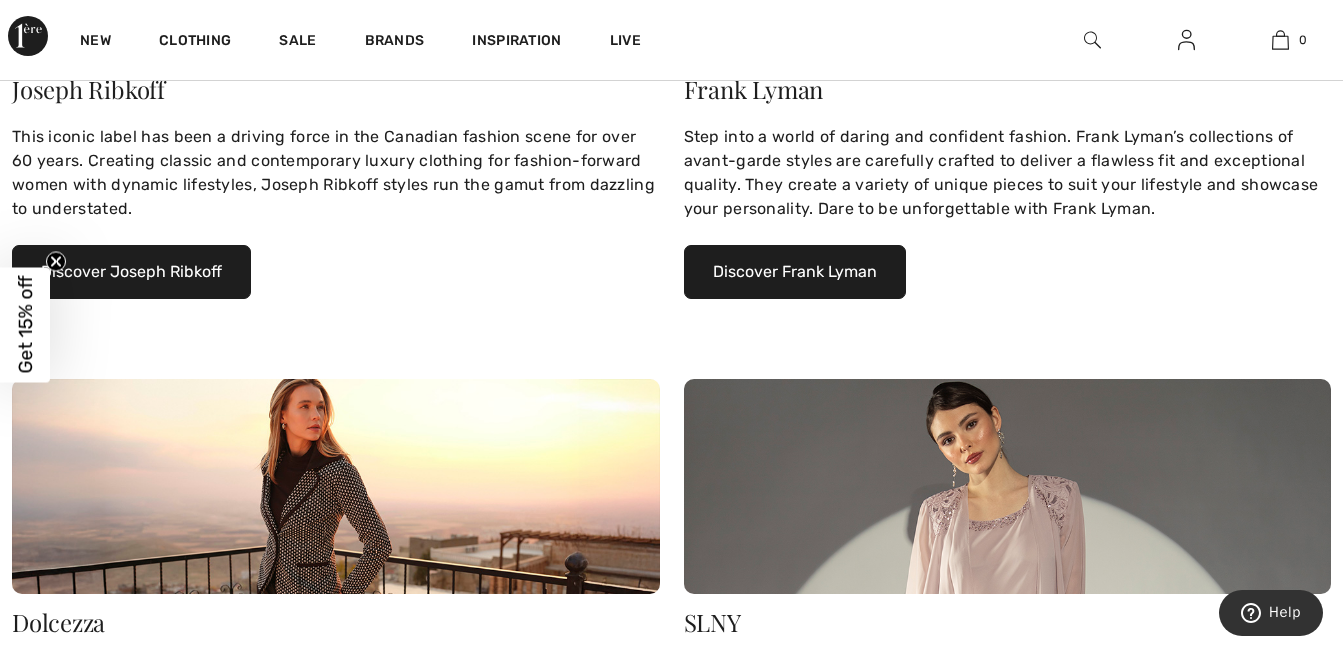 click on "Discover Frank Lyman" at bounding box center (795, 272) 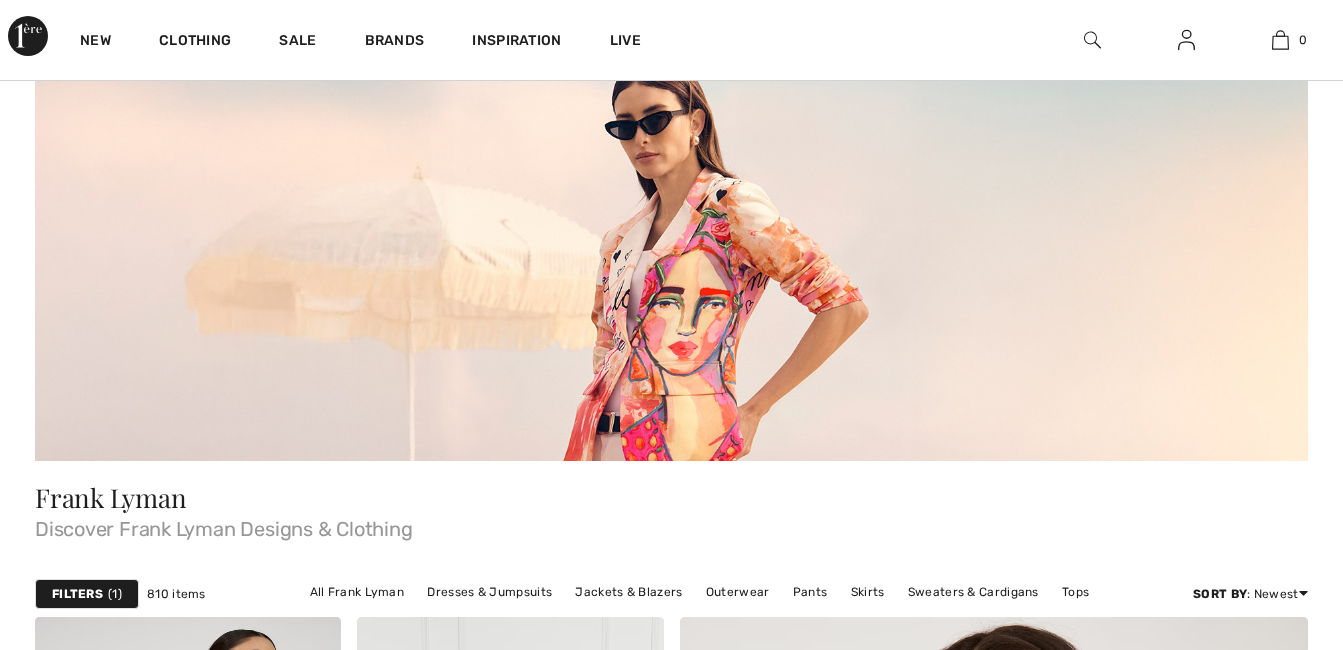 scroll, scrollTop: 0, scrollLeft: 0, axis: both 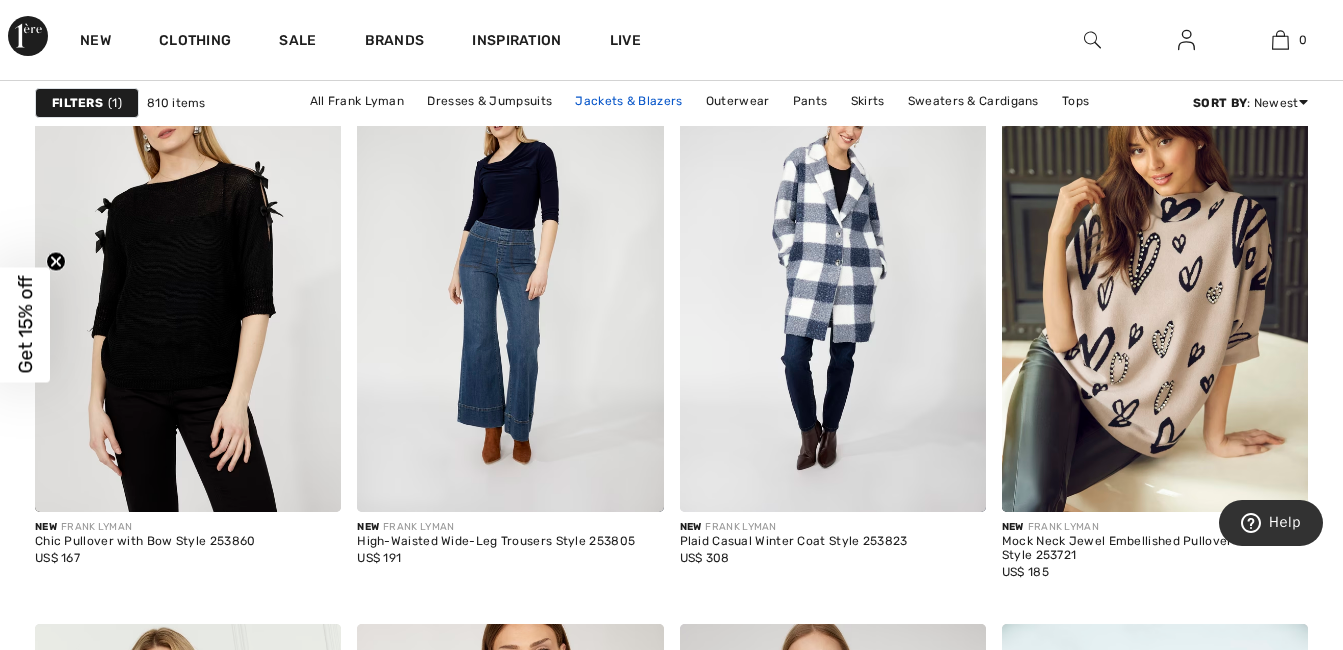 click on "Jackets & Blazers" at bounding box center (628, 101) 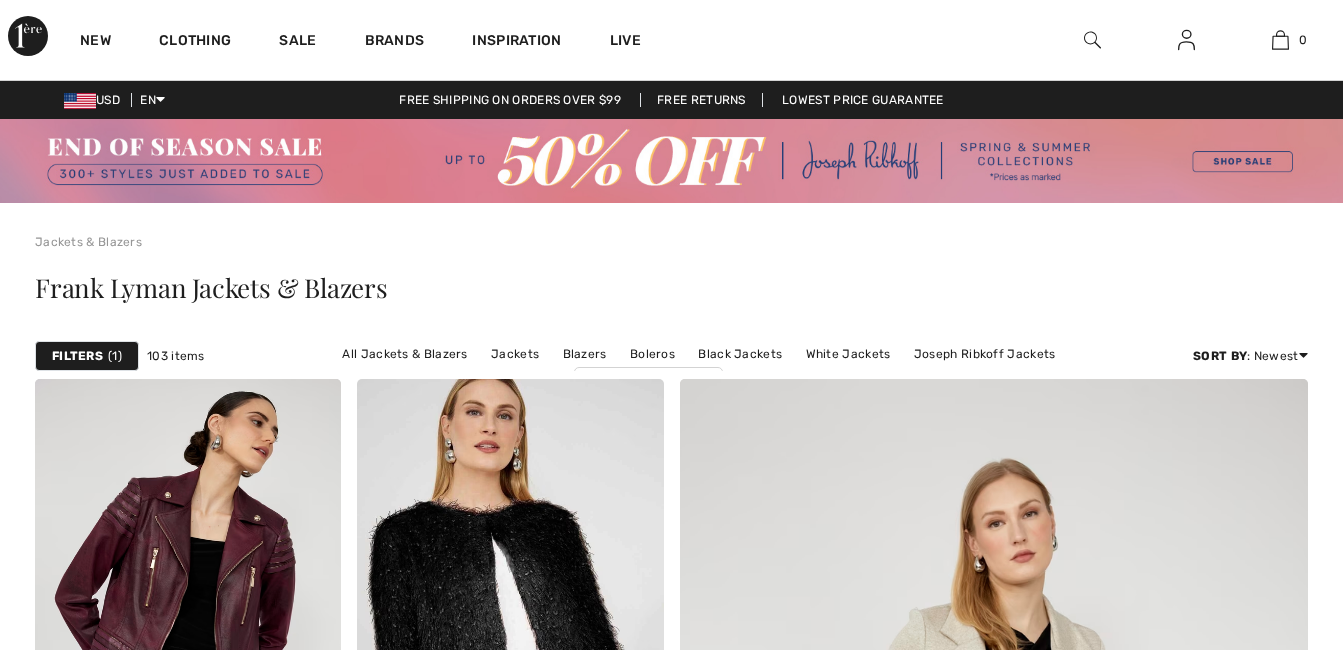 scroll, scrollTop: 0, scrollLeft: 0, axis: both 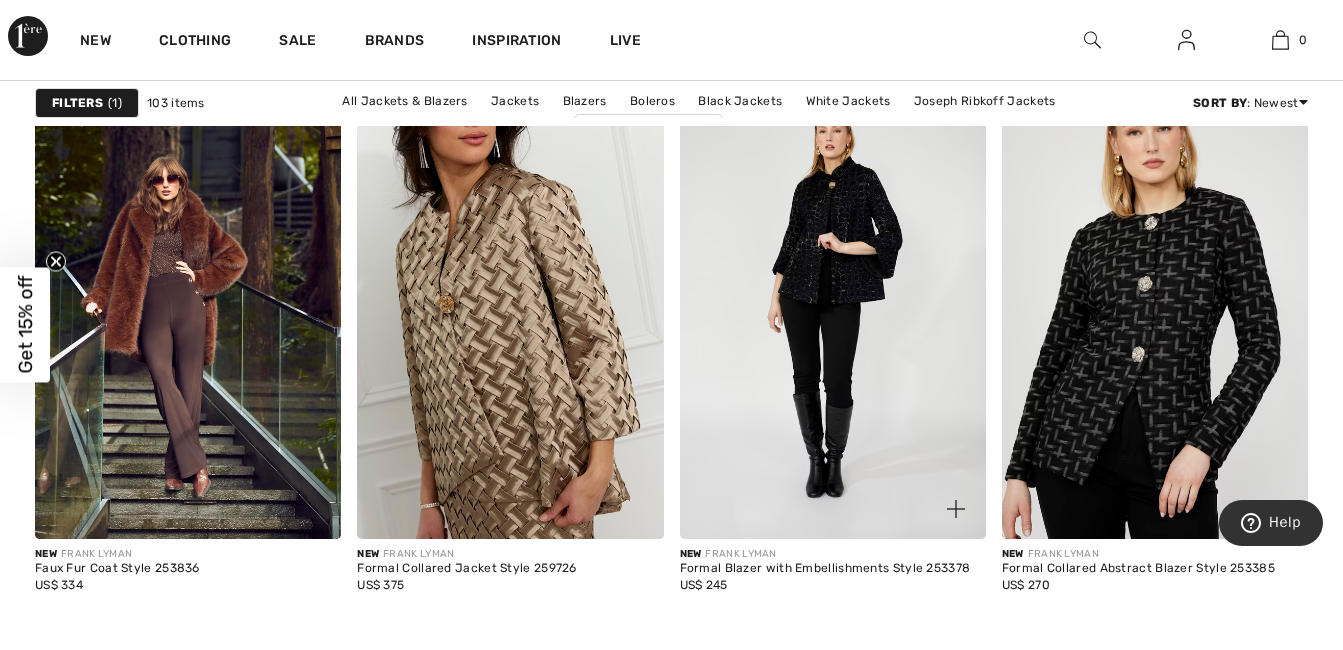 click at bounding box center (833, 309) 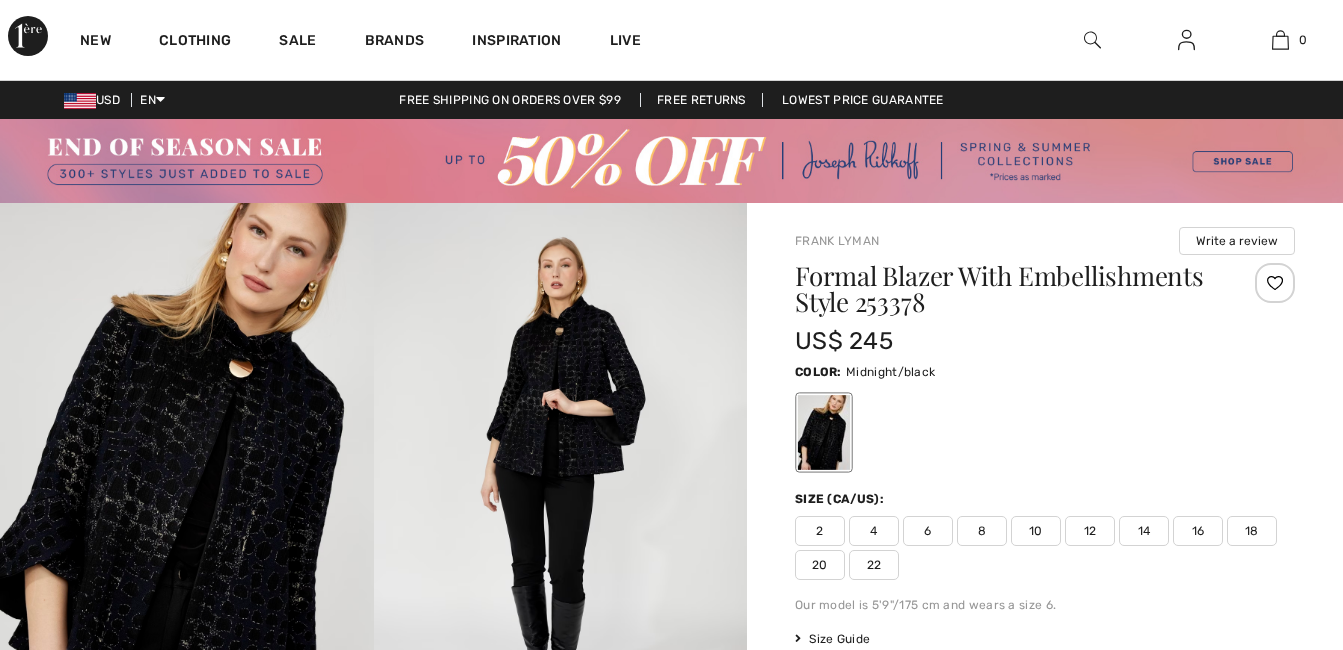 scroll, scrollTop: 0, scrollLeft: 0, axis: both 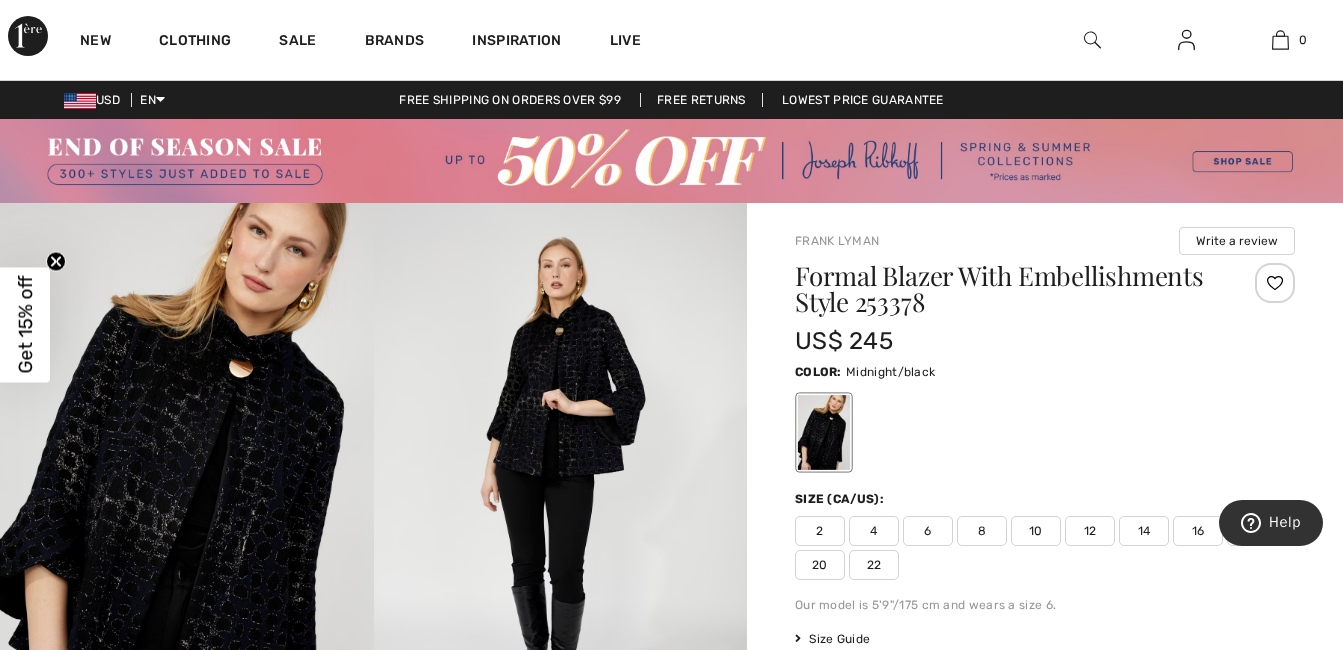click at bounding box center [187, 483] 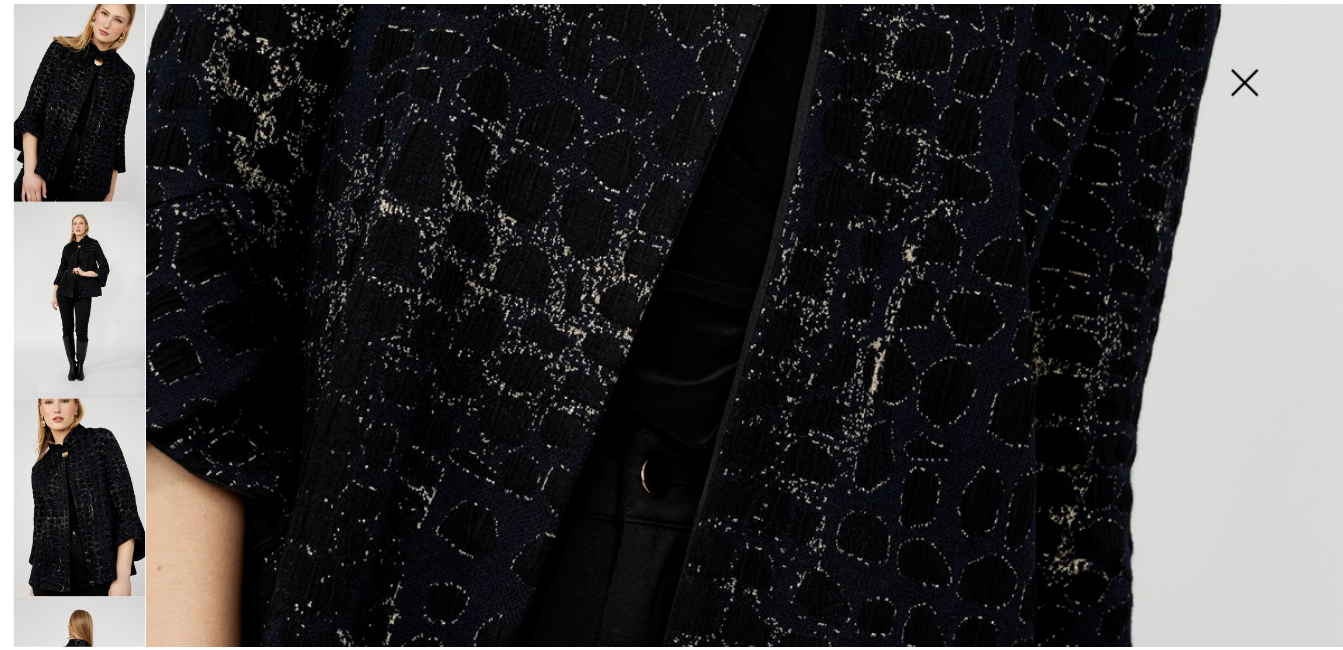 scroll, scrollTop: 900, scrollLeft: 0, axis: vertical 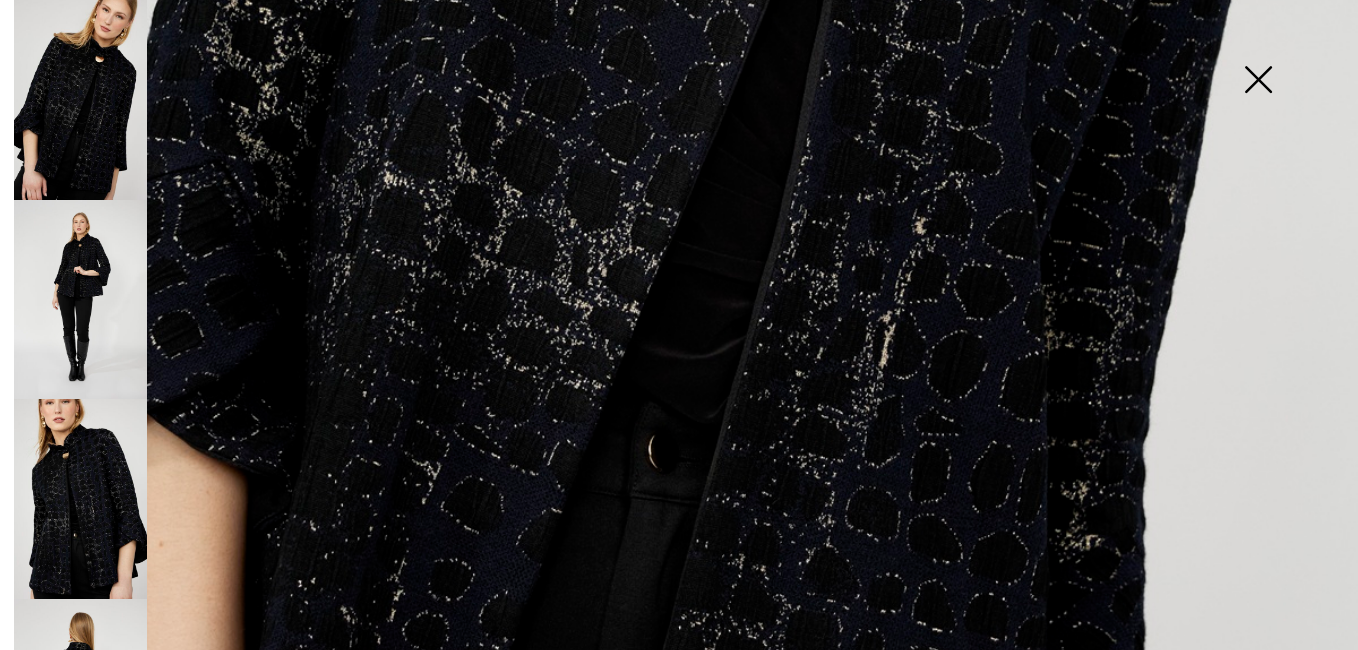 click at bounding box center [1258, 81] 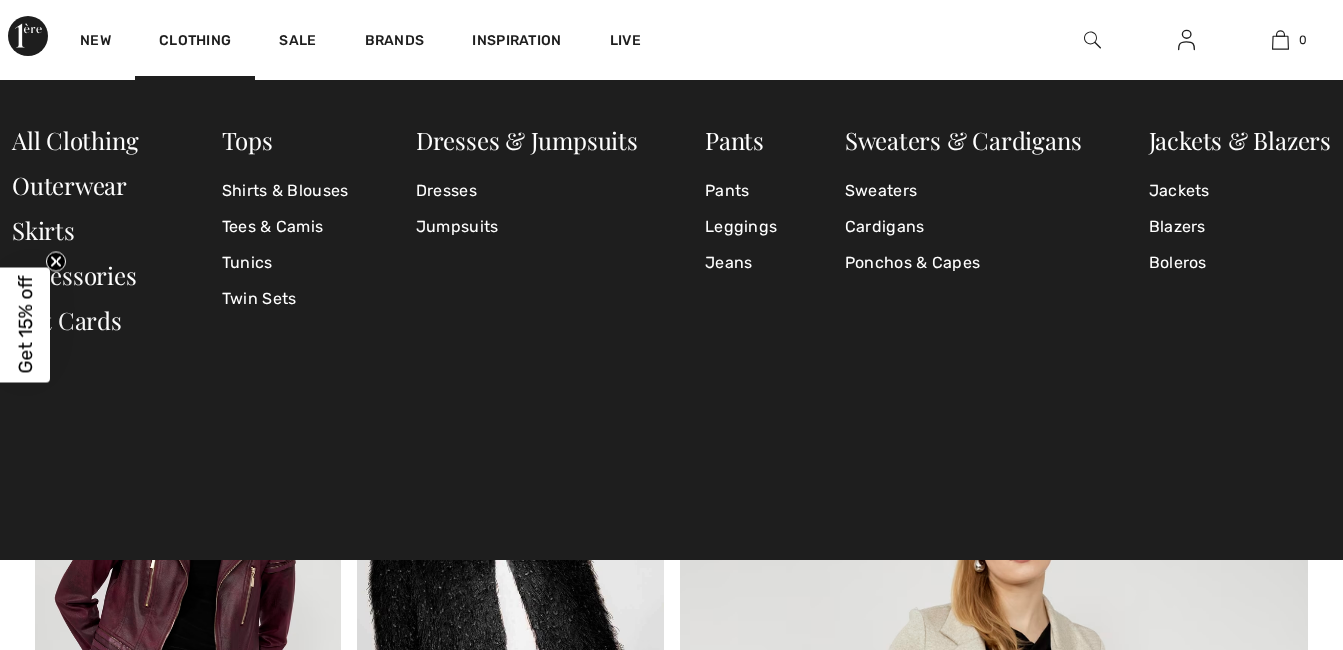 scroll, scrollTop: 2800, scrollLeft: 0, axis: vertical 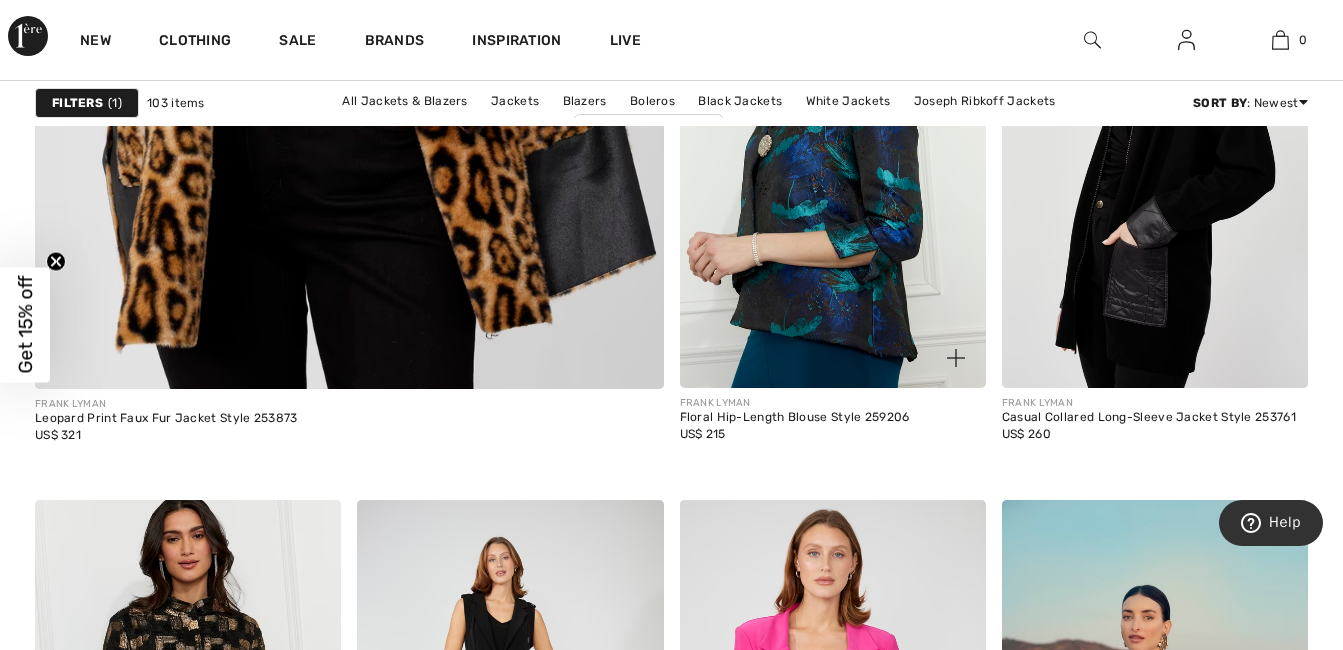 click at bounding box center (833, 158) 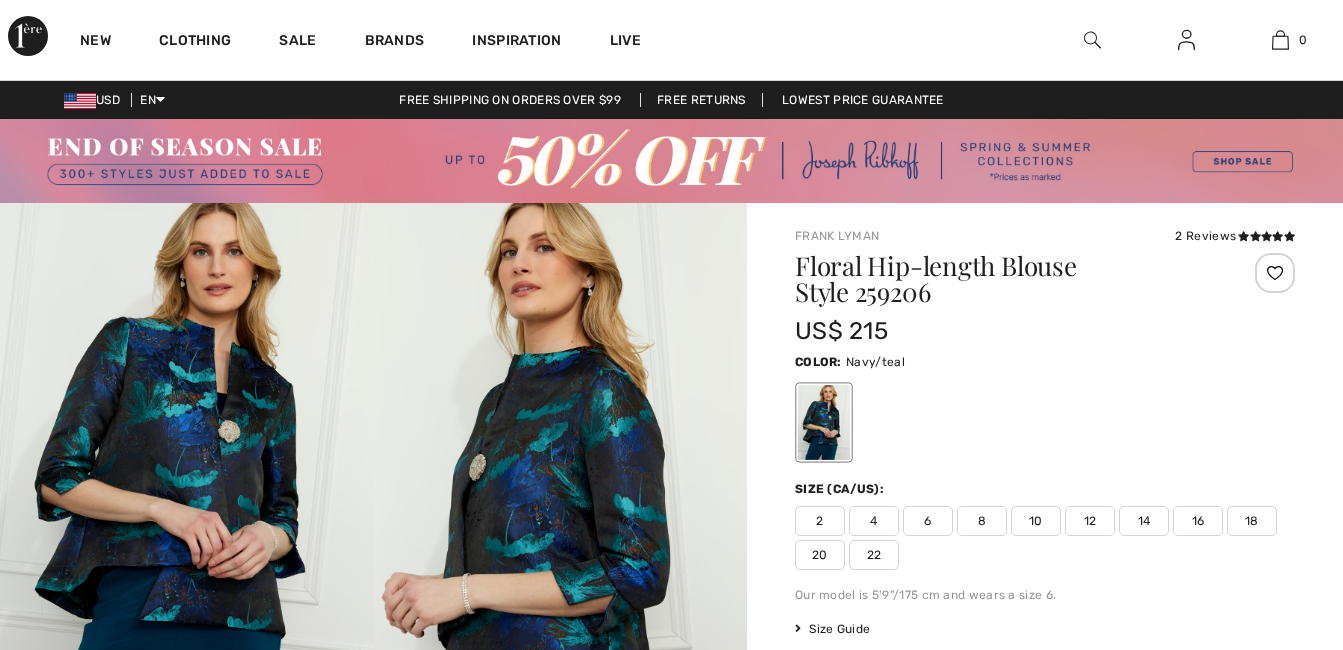 scroll, scrollTop: 0, scrollLeft: 0, axis: both 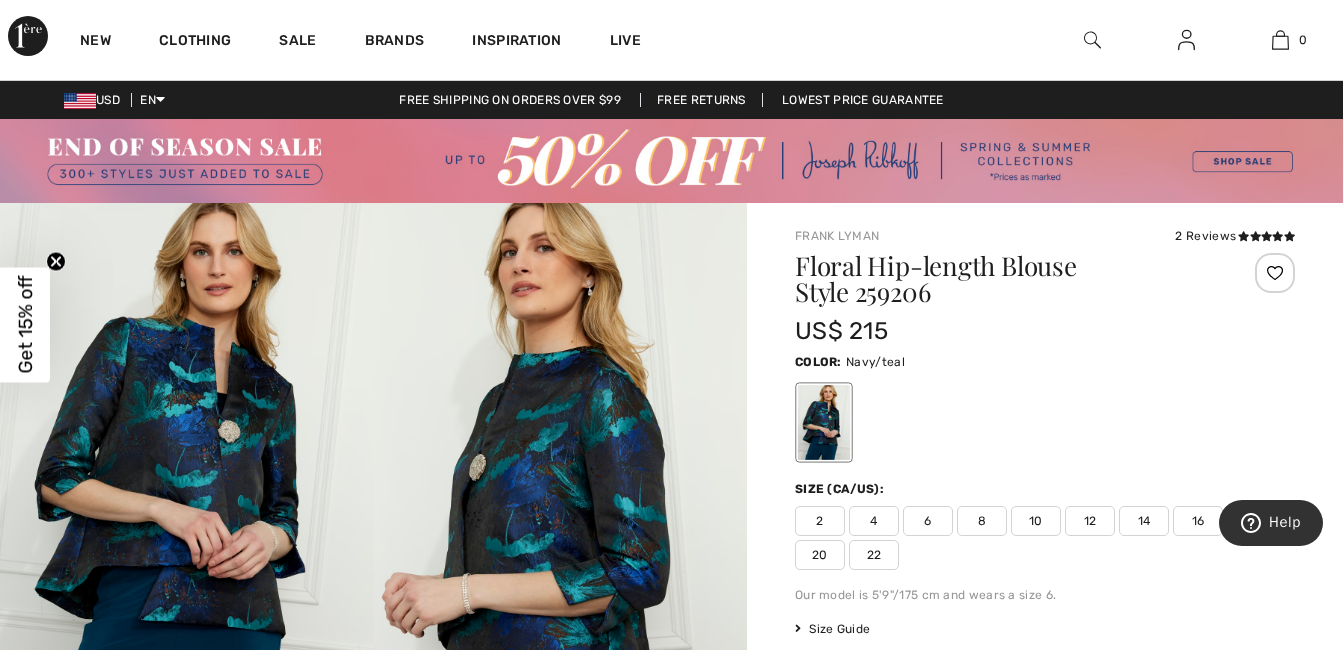 click at bounding box center [561, 483] 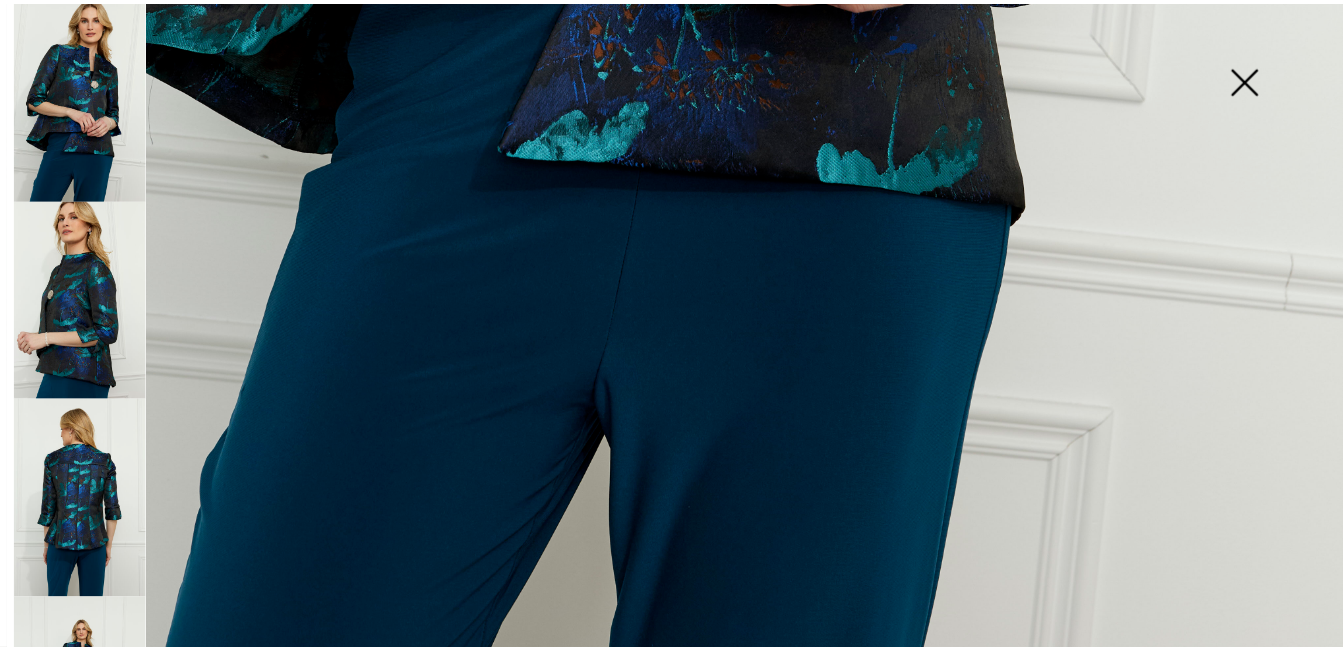 scroll, scrollTop: 1364, scrollLeft: 0, axis: vertical 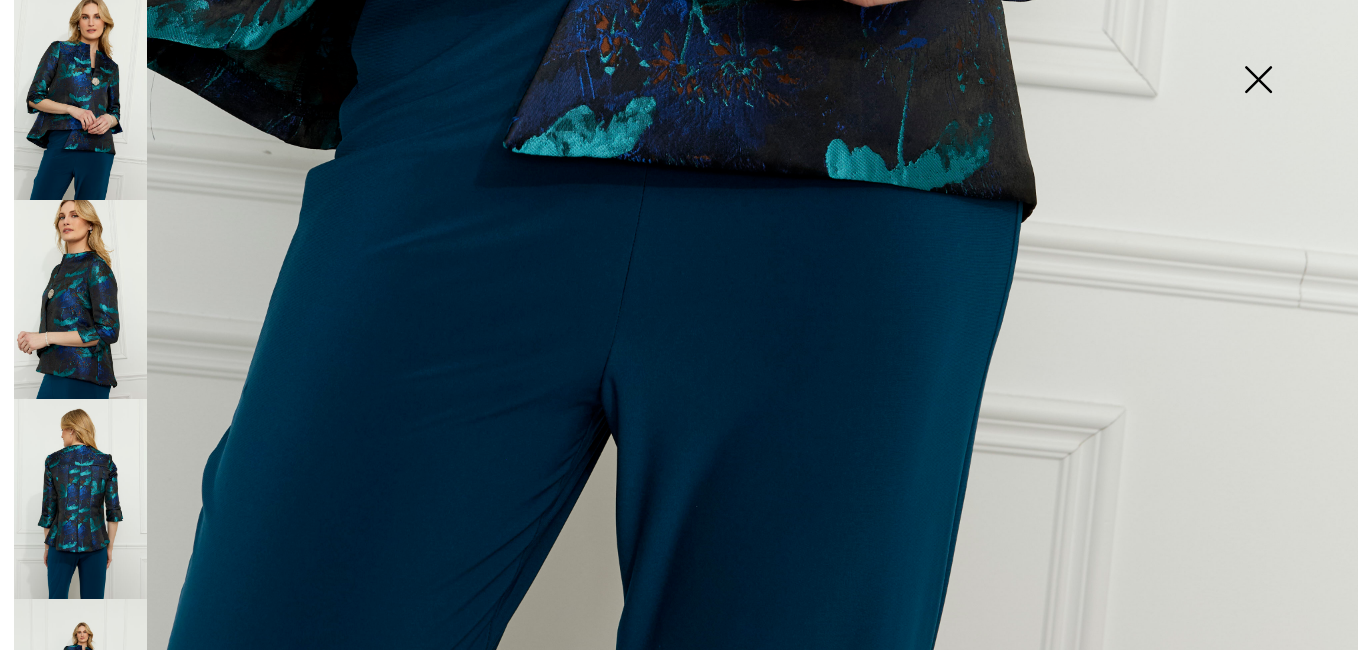 click at bounding box center (1258, 81) 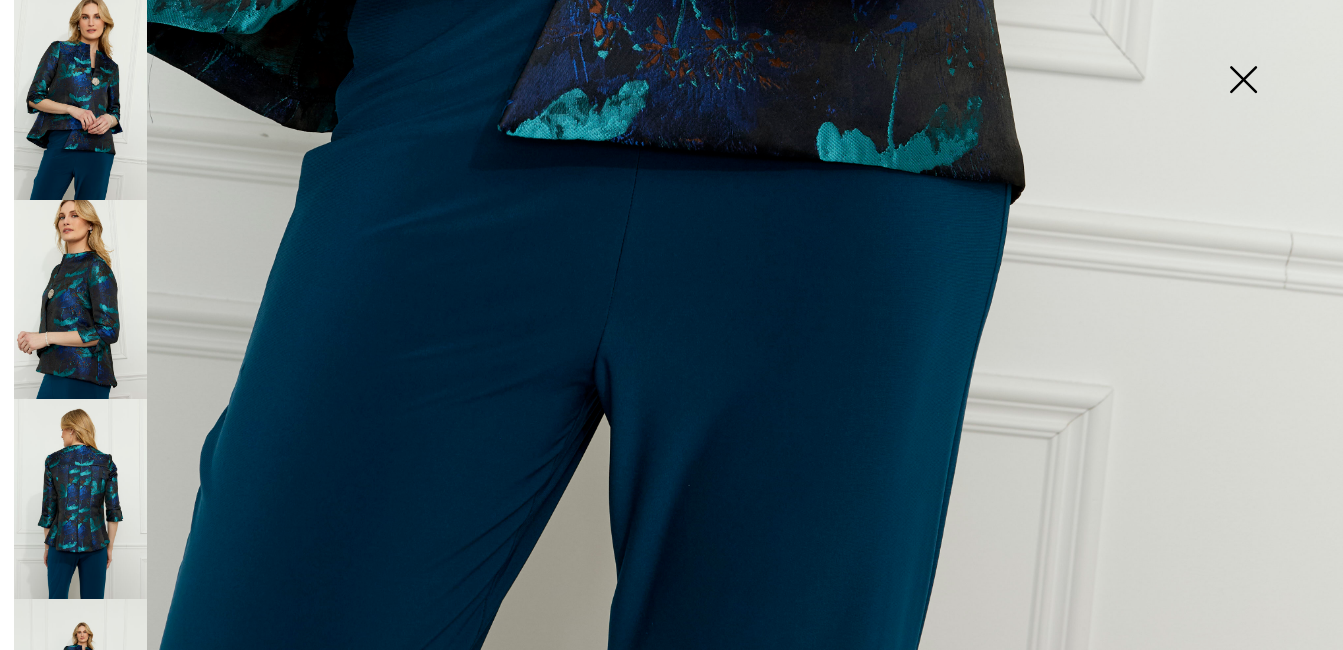 scroll, scrollTop: 1342, scrollLeft: 0, axis: vertical 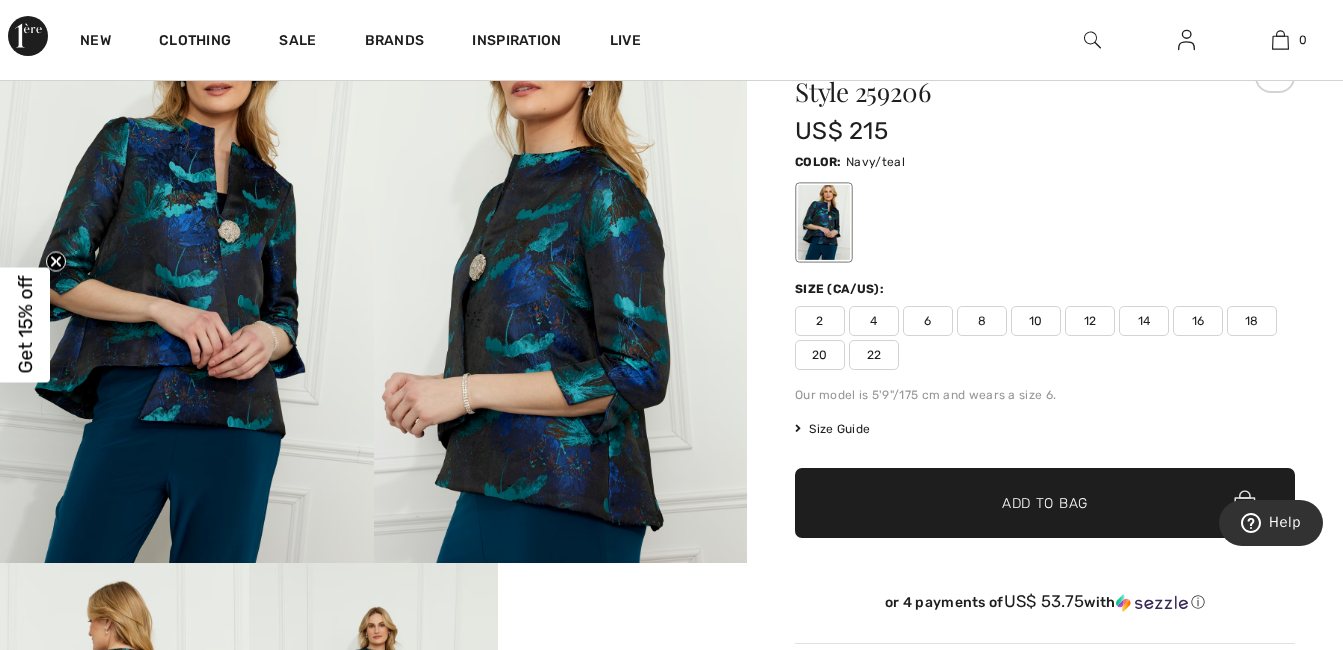click on "12" at bounding box center (1090, 321) 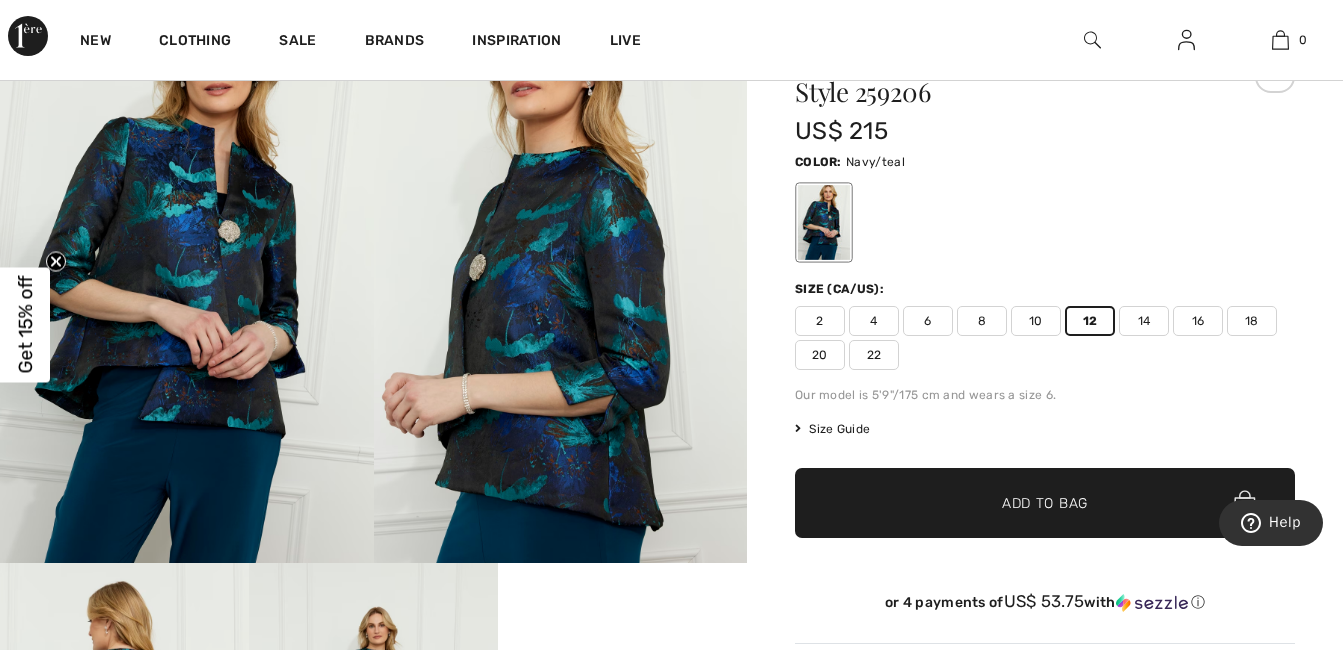 click on "Add to Bag" at bounding box center (1045, 502) 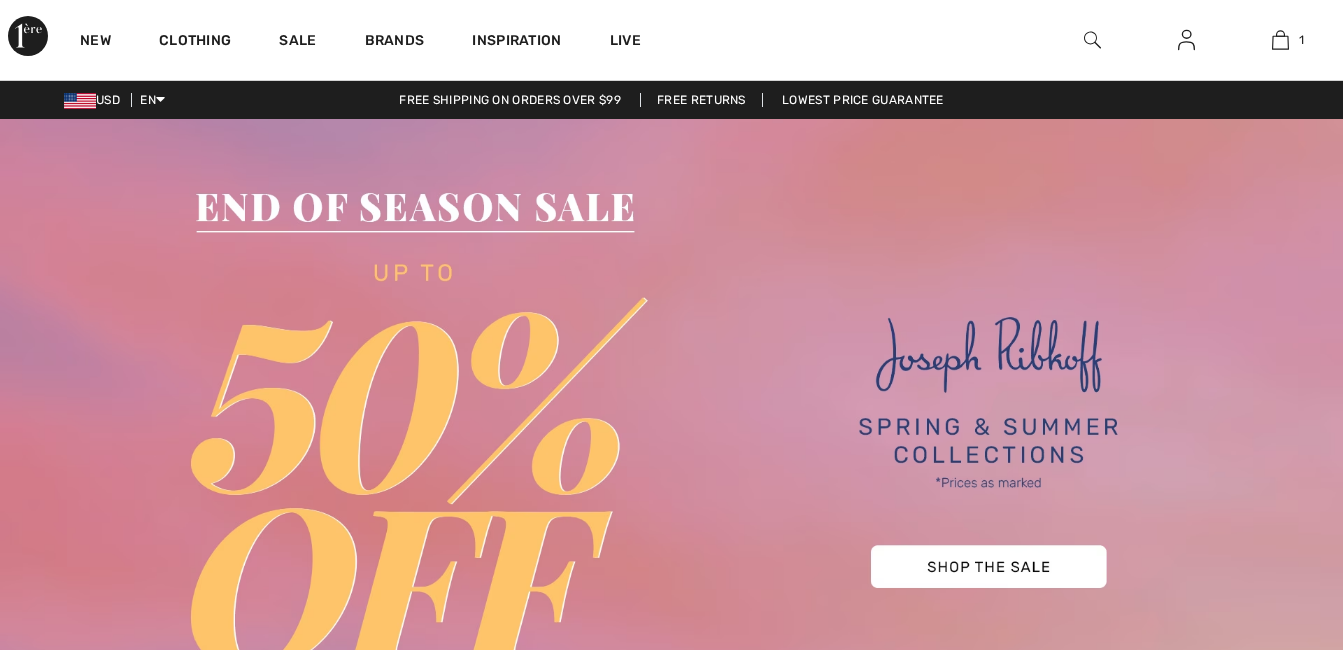 scroll, scrollTop: 0, scrollLeft: 0, axis: both 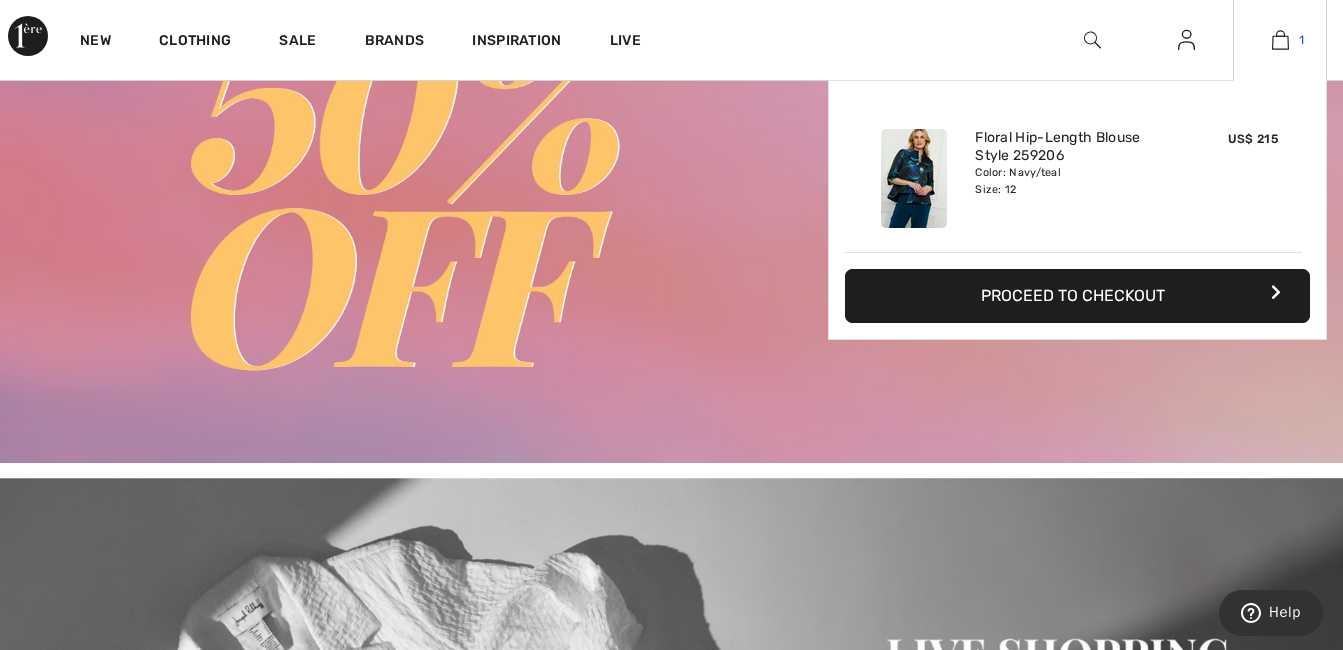 click at bounding box center [1280, 40] 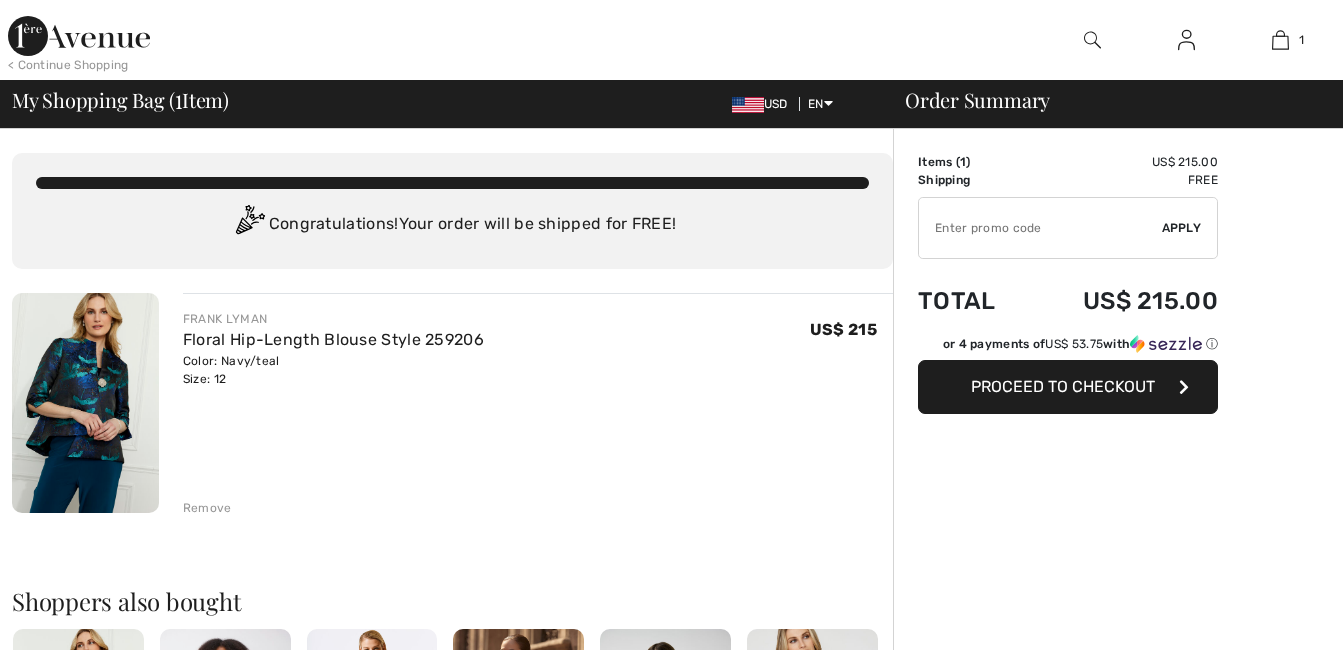 scroll, scrollTop: 0, scrollLeft: 0, axis: both 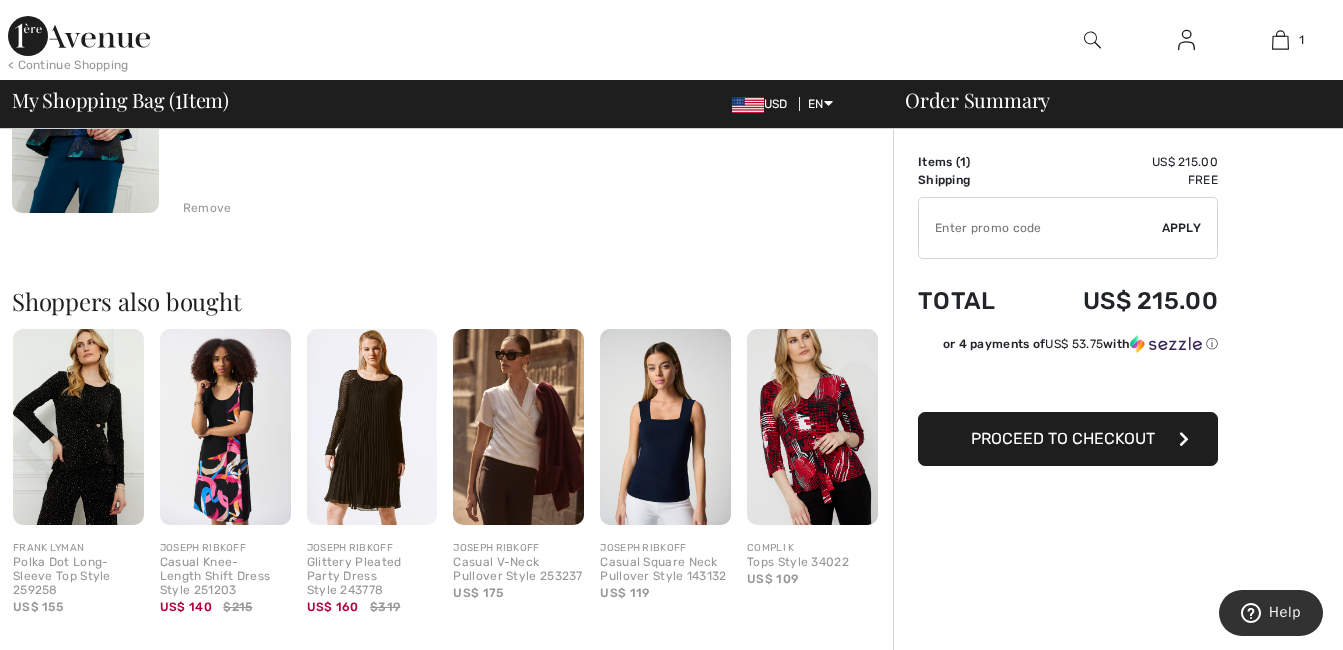 click at bounding box center (85, 103) 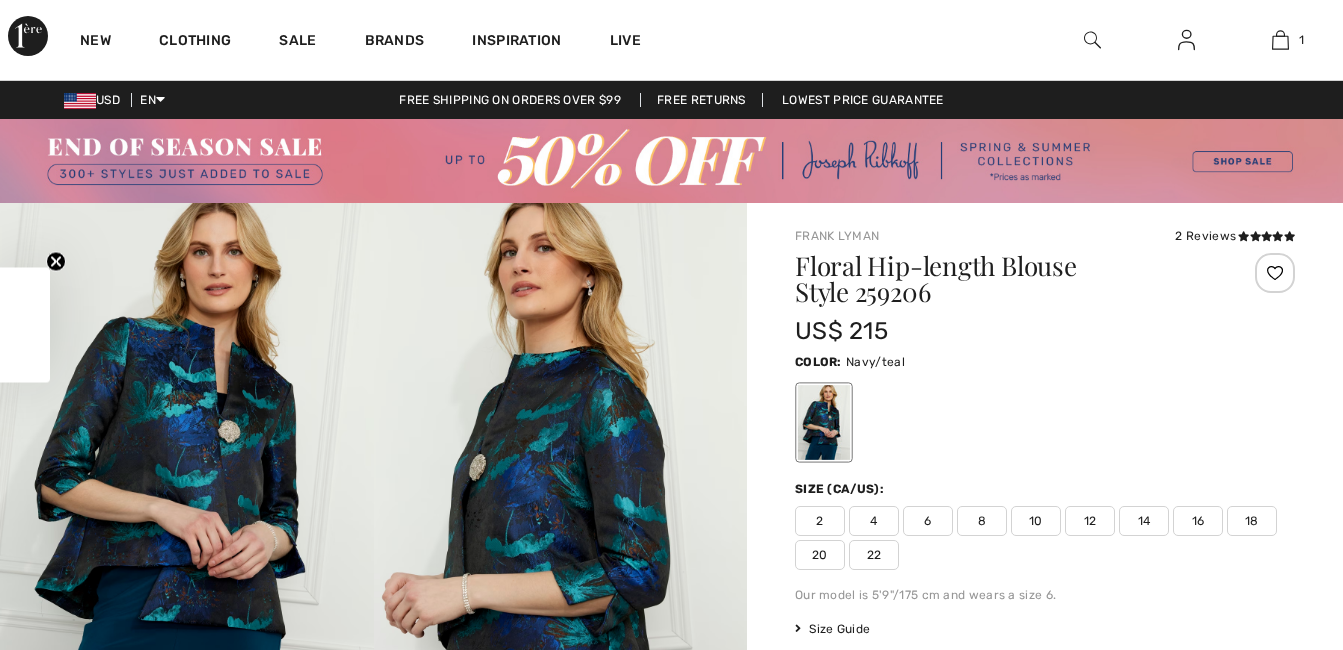 scroll, scrollTop: 0, scrollLeft: 0, axis: both 